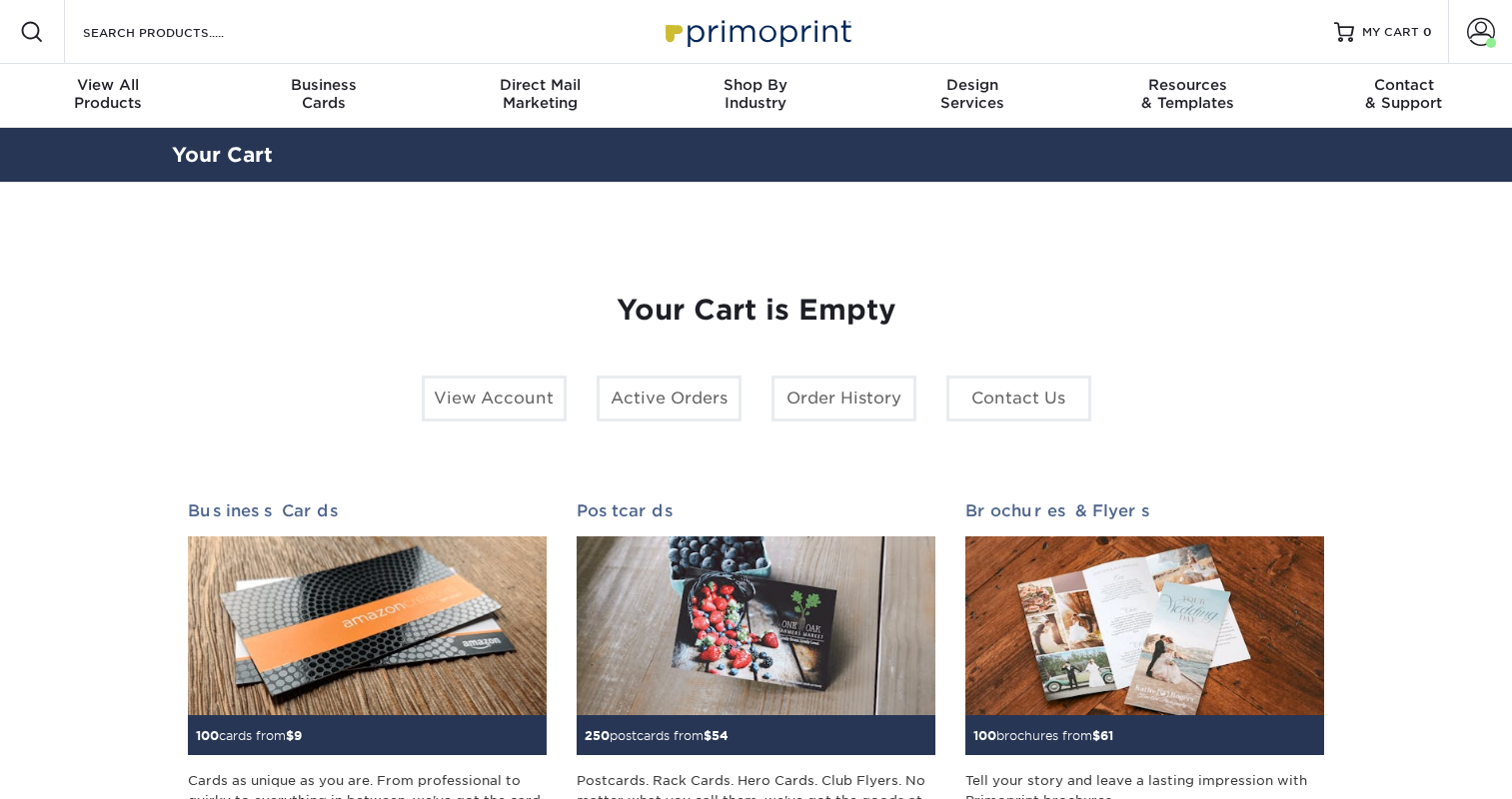 scroll, scrollTop: 0, scrollLeft: 0, axis: both 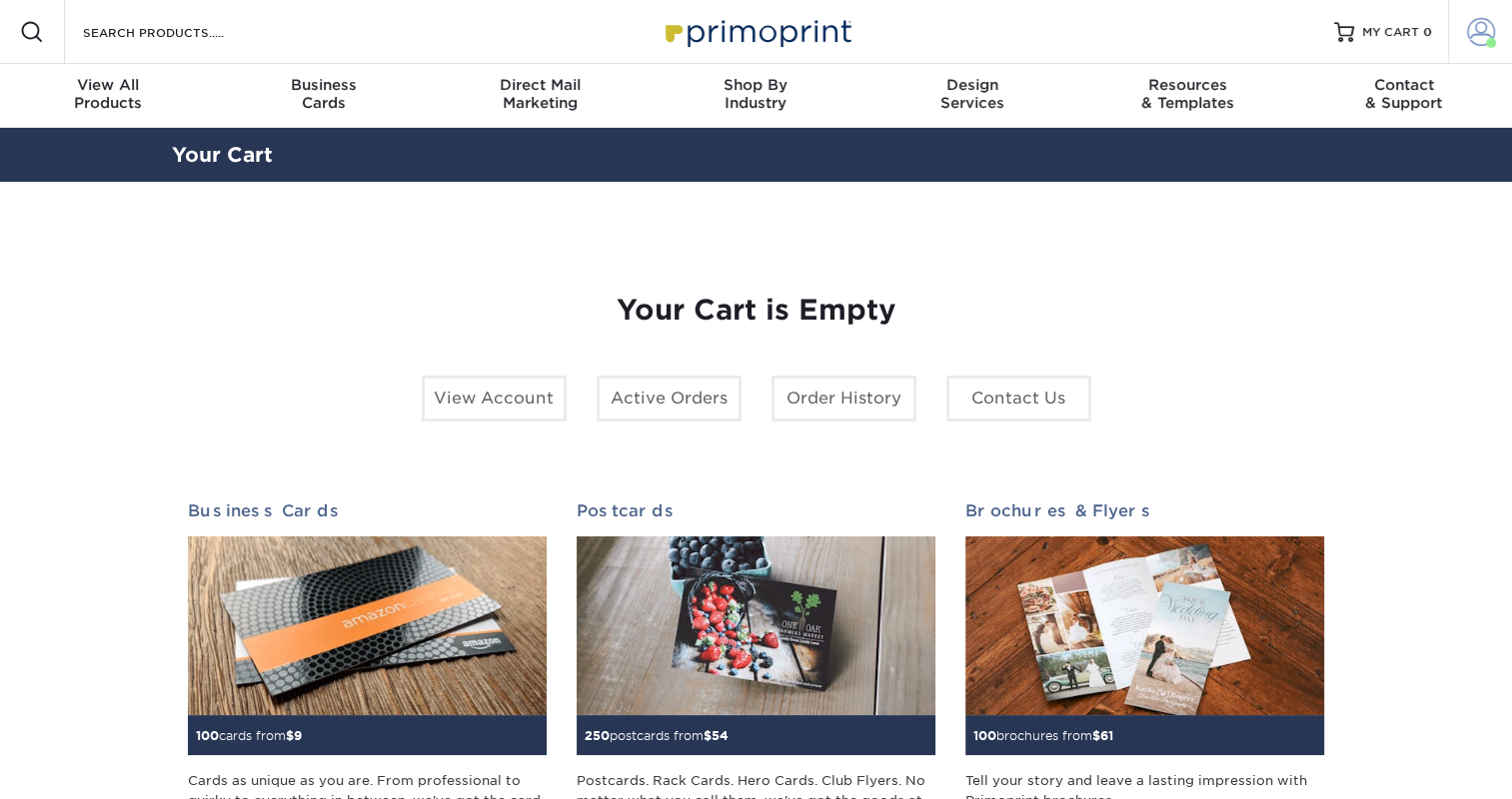 click on "Account" at bounding box center [1480, 32] 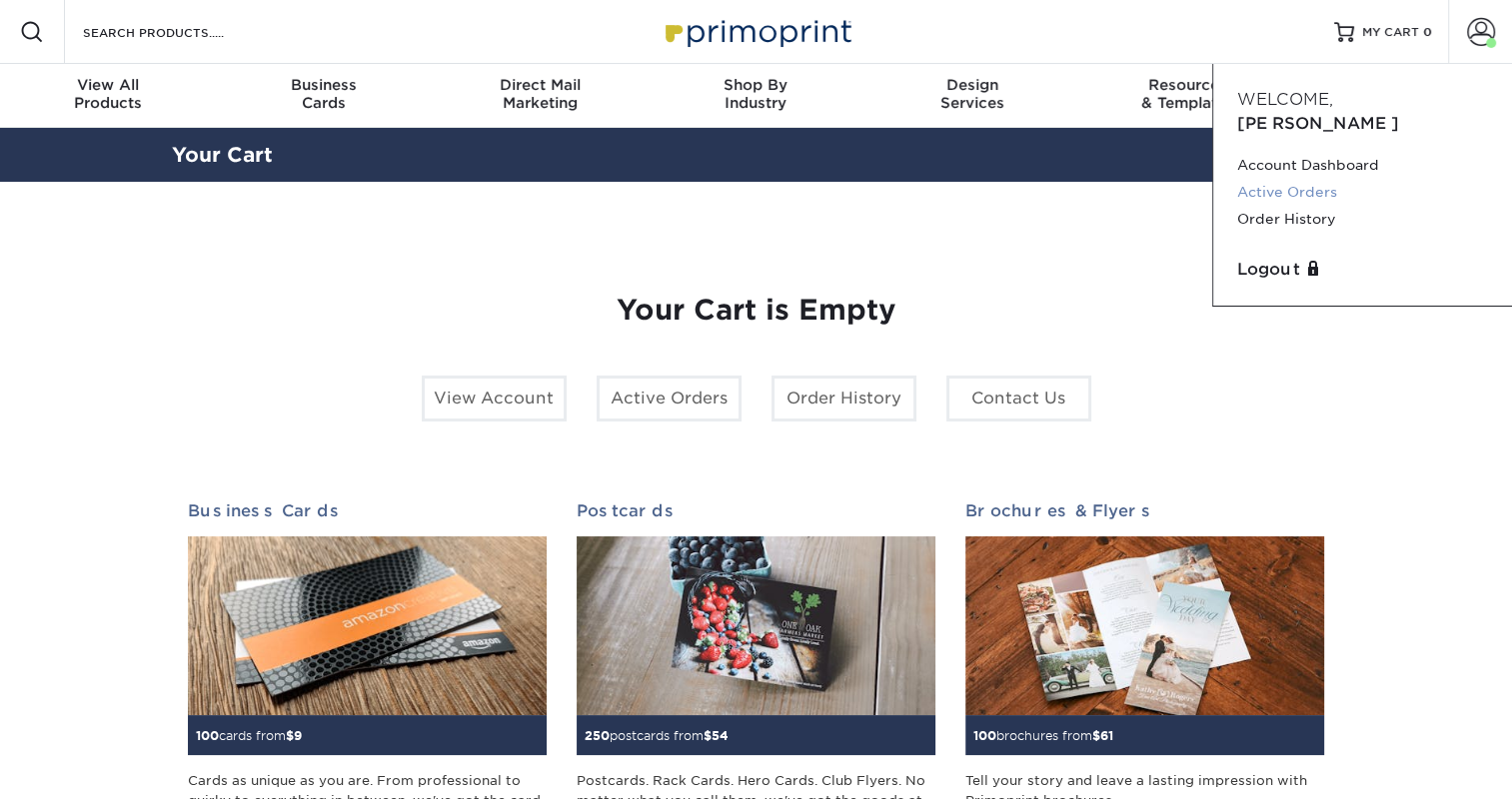 click on "Active Orders" at bounding box center [1362, 192] 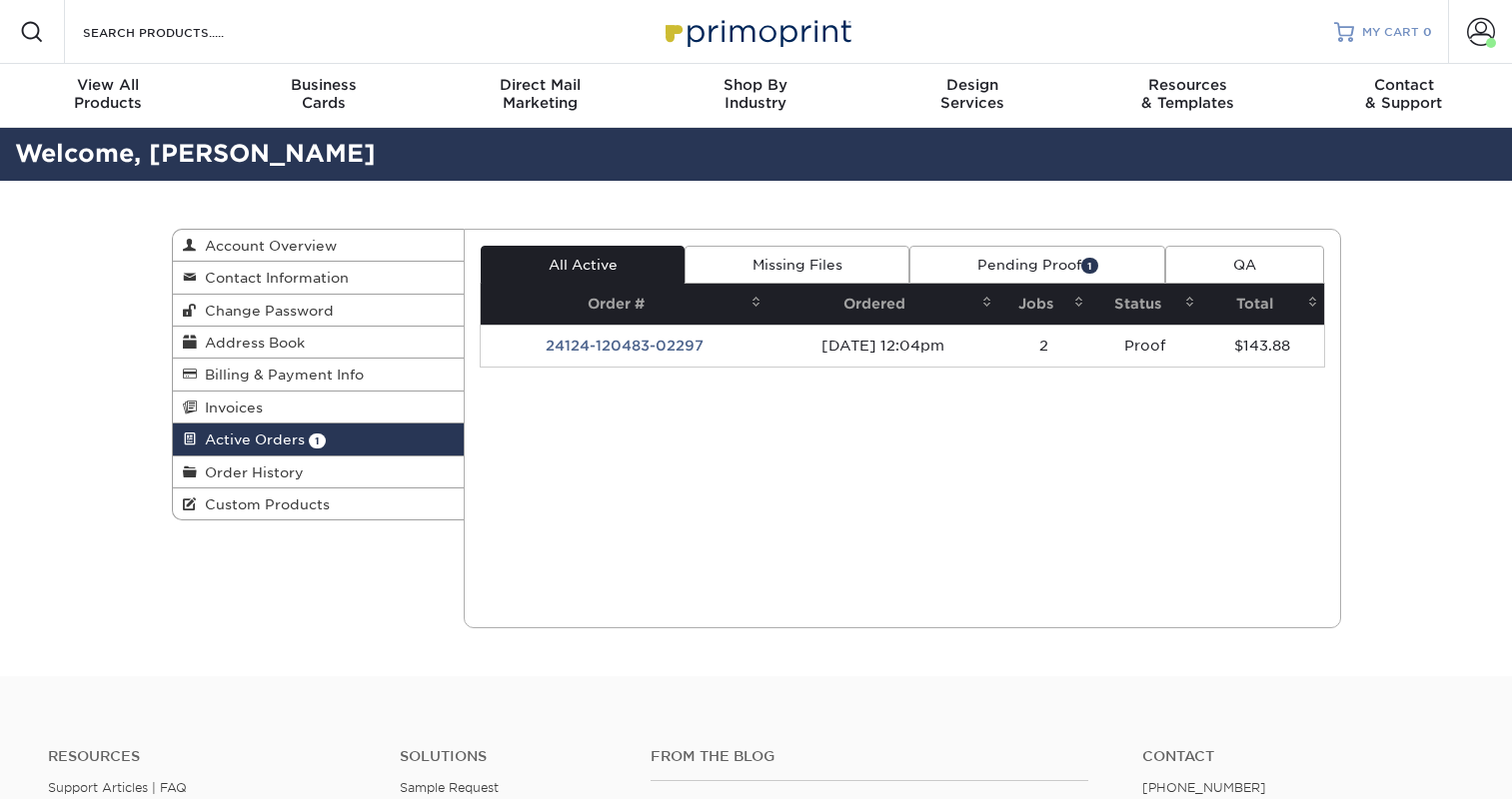scroll, scrollTop: 0, scrollLeft: 0, axis: both 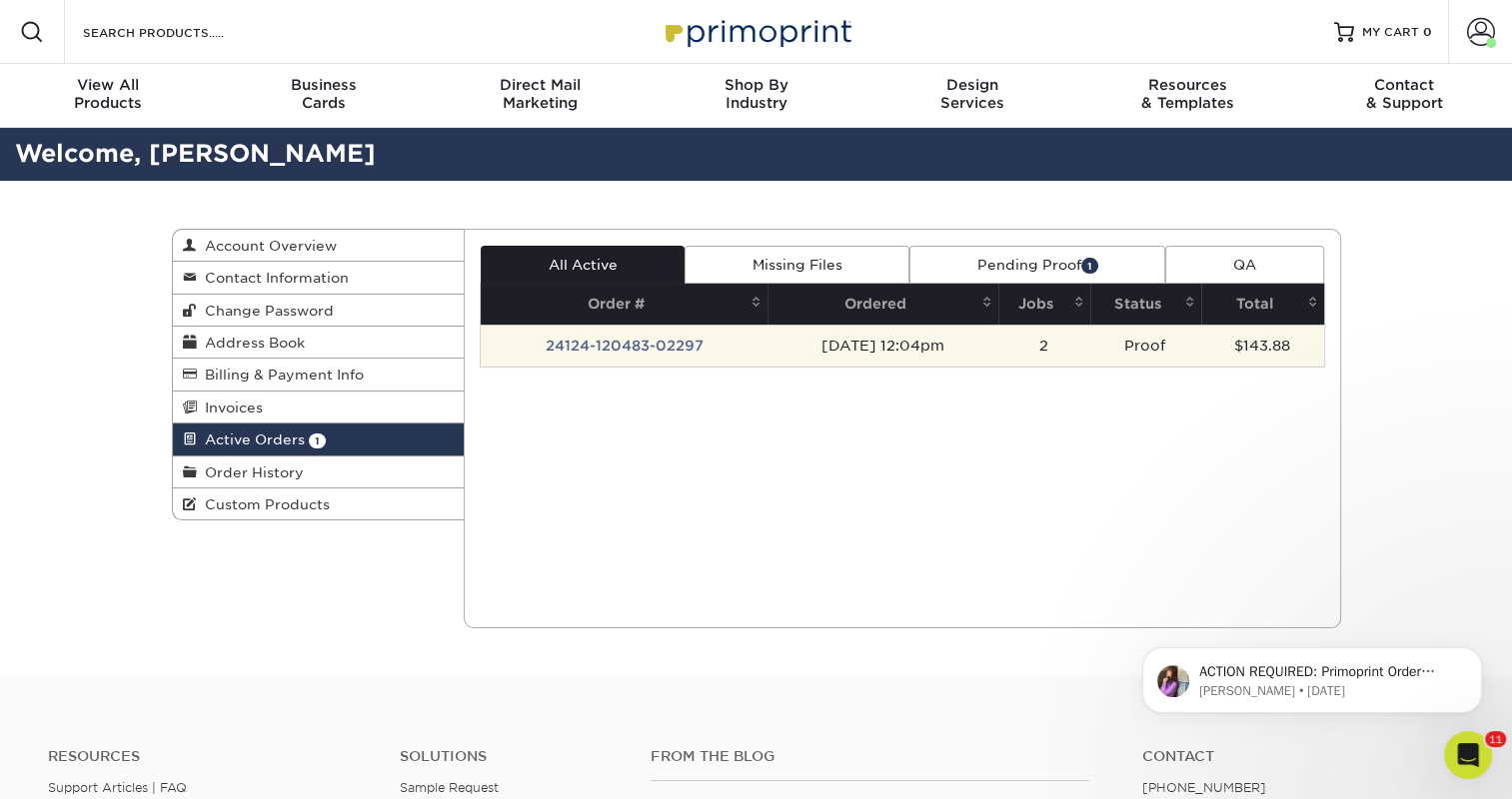 click on "24124-120483-02297" at bounding box center [624, 346] 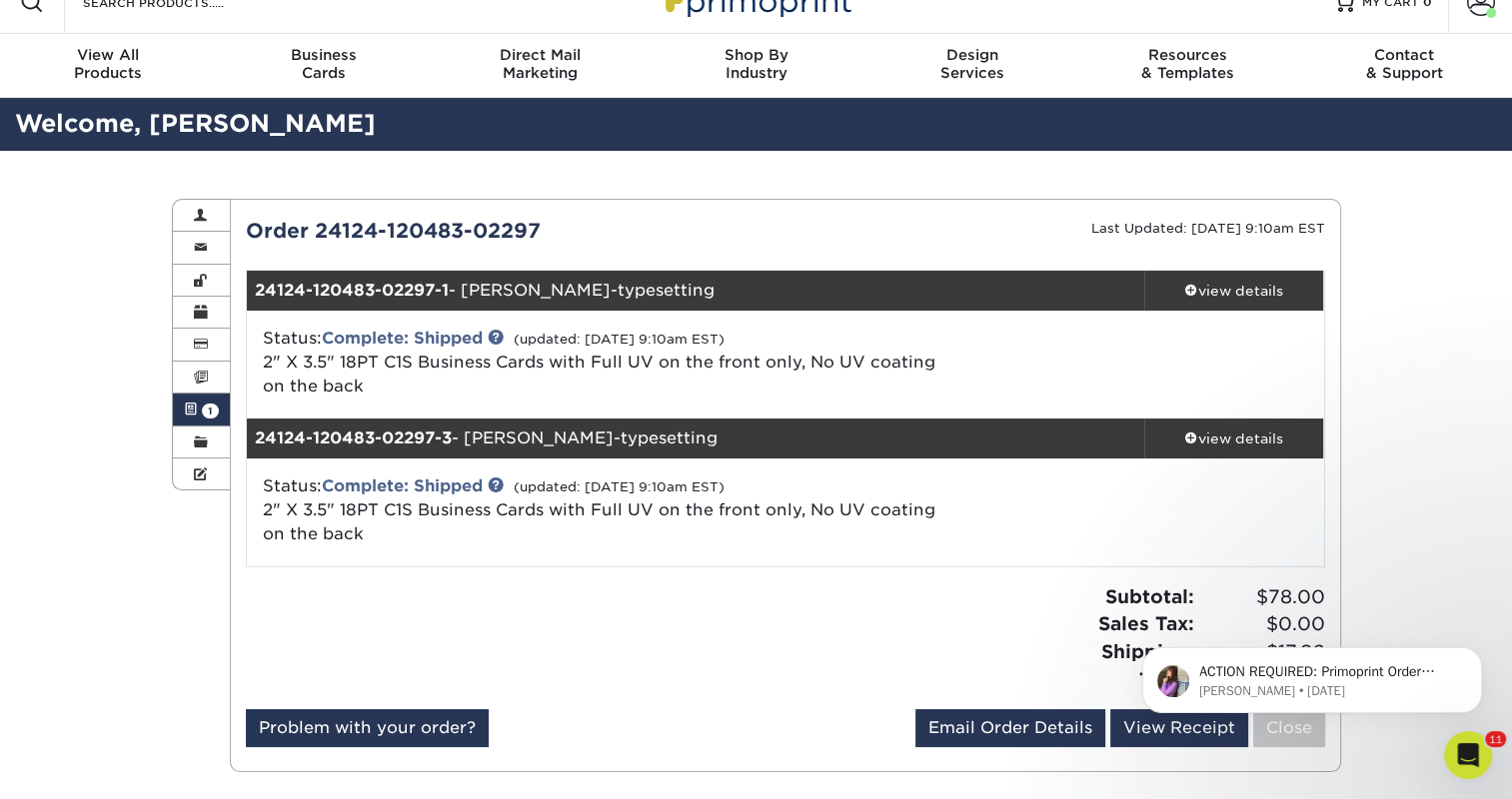 scroll, scrollTop: 0, scrollLeft: 0, axis: both 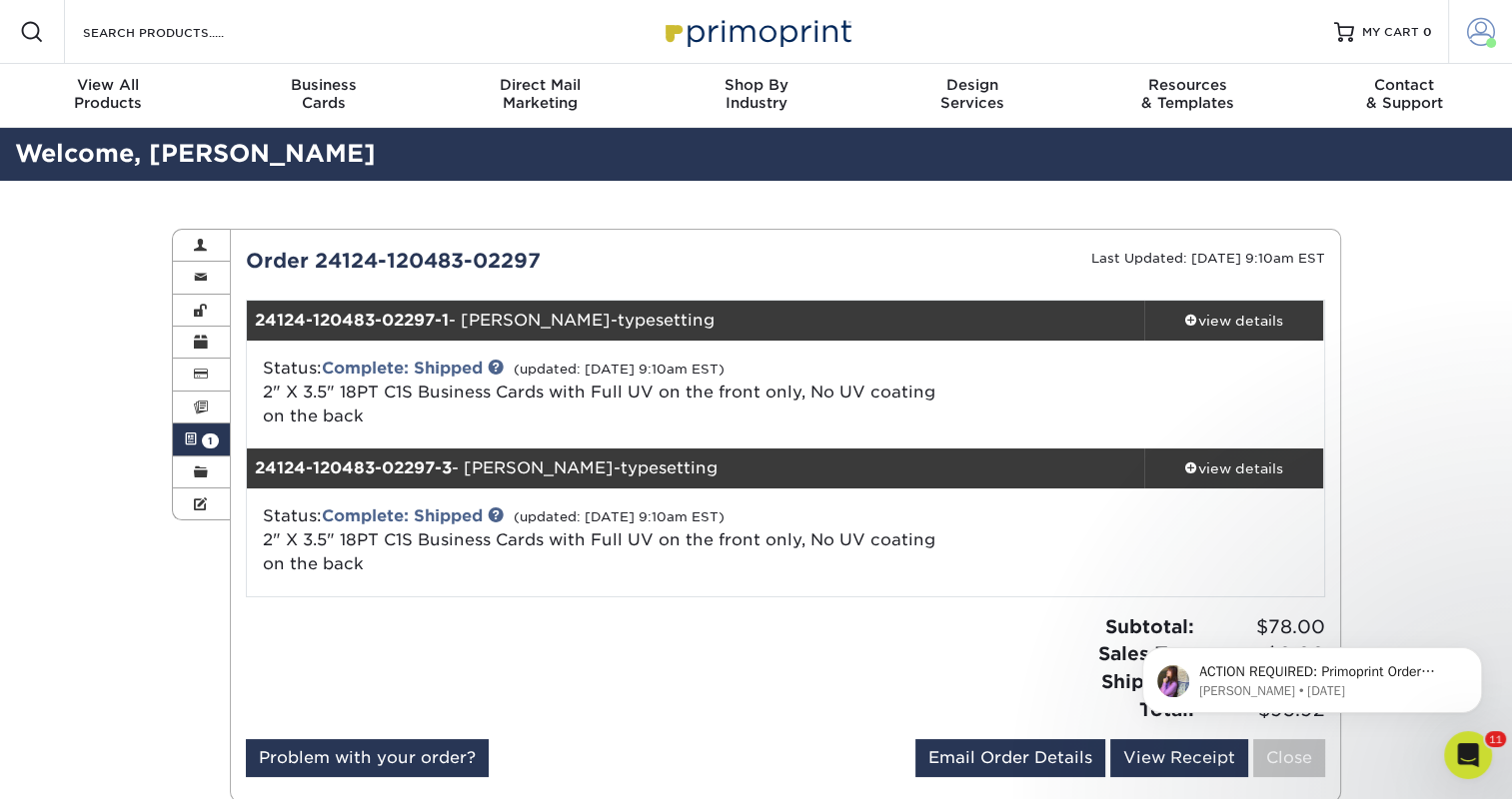 click at bounding box center [1481, 32] 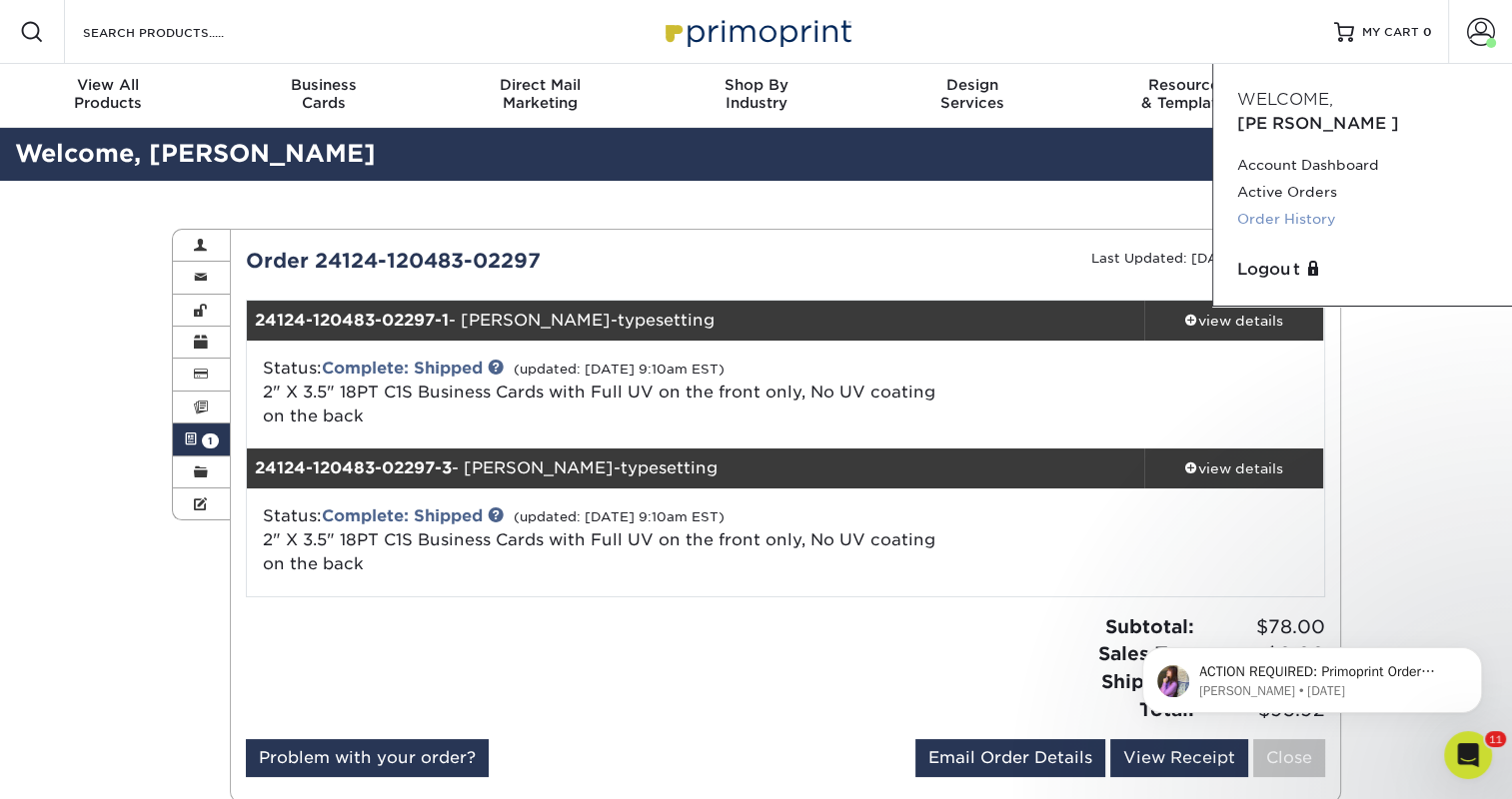 click on "Order History" at bounding box center [1362, 219] 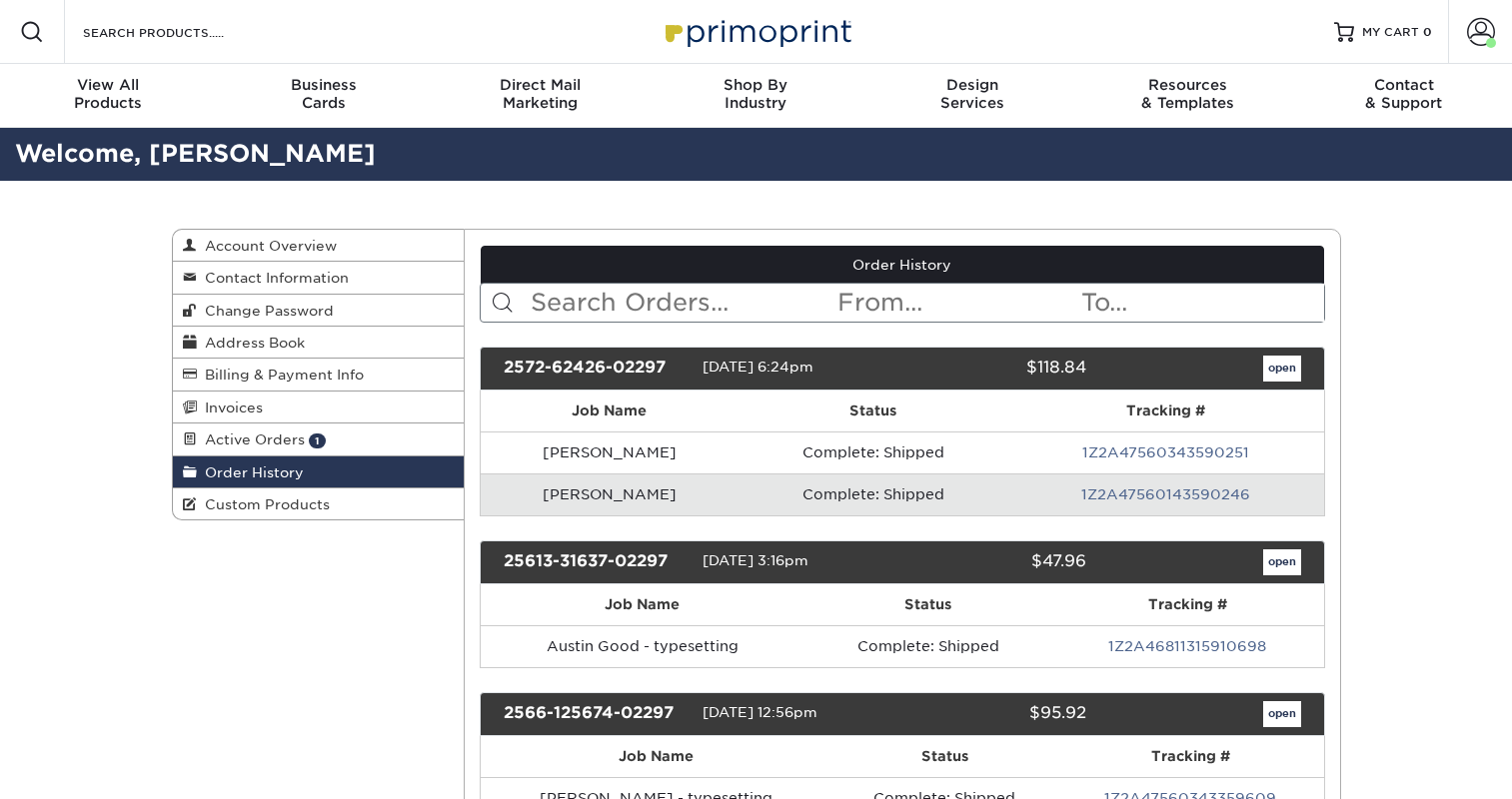 scroll, scrollTop: 0, scrollLeft: 0, axis: both 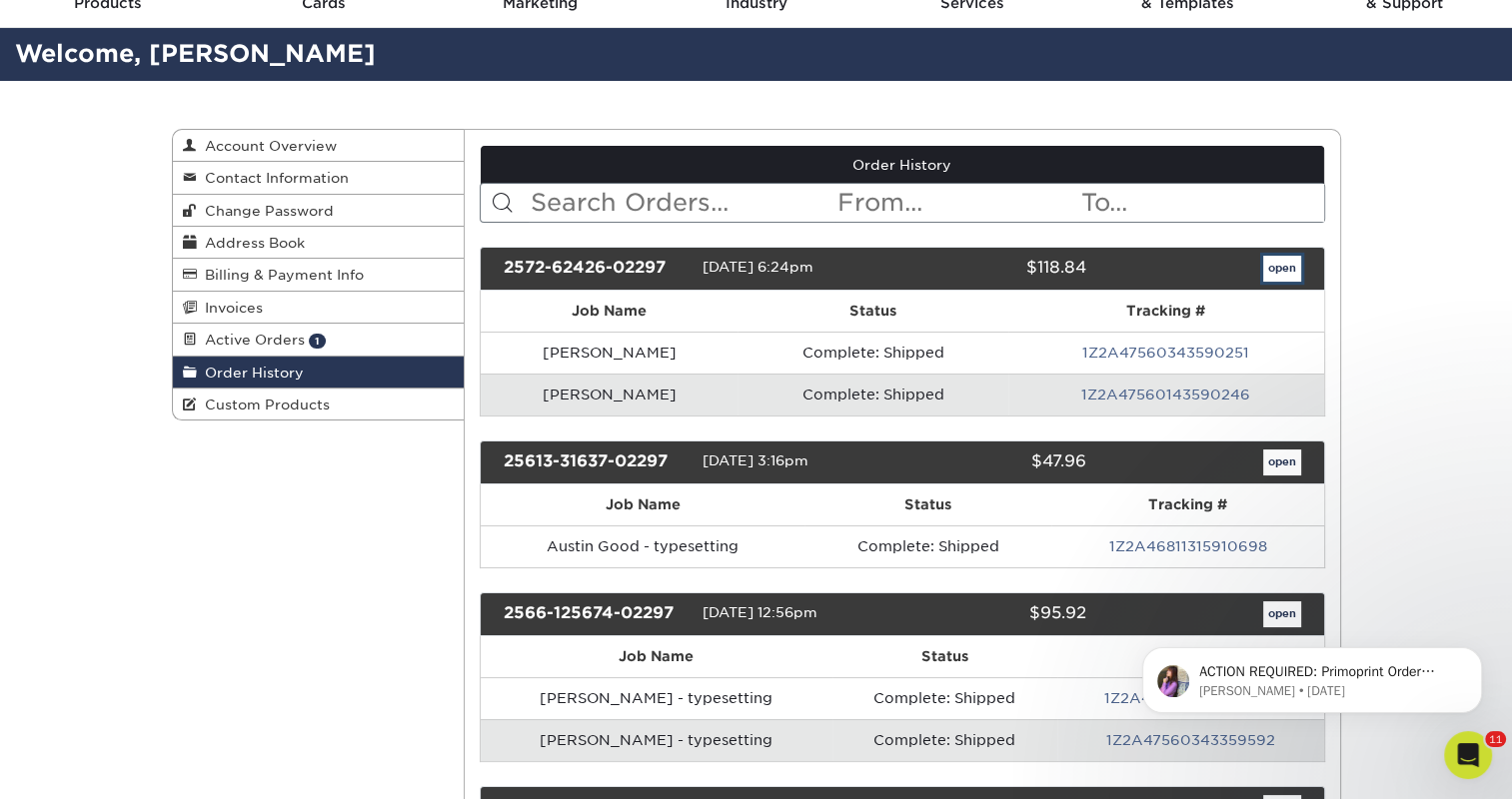 click on "open" at bounding box center (1282, 269) 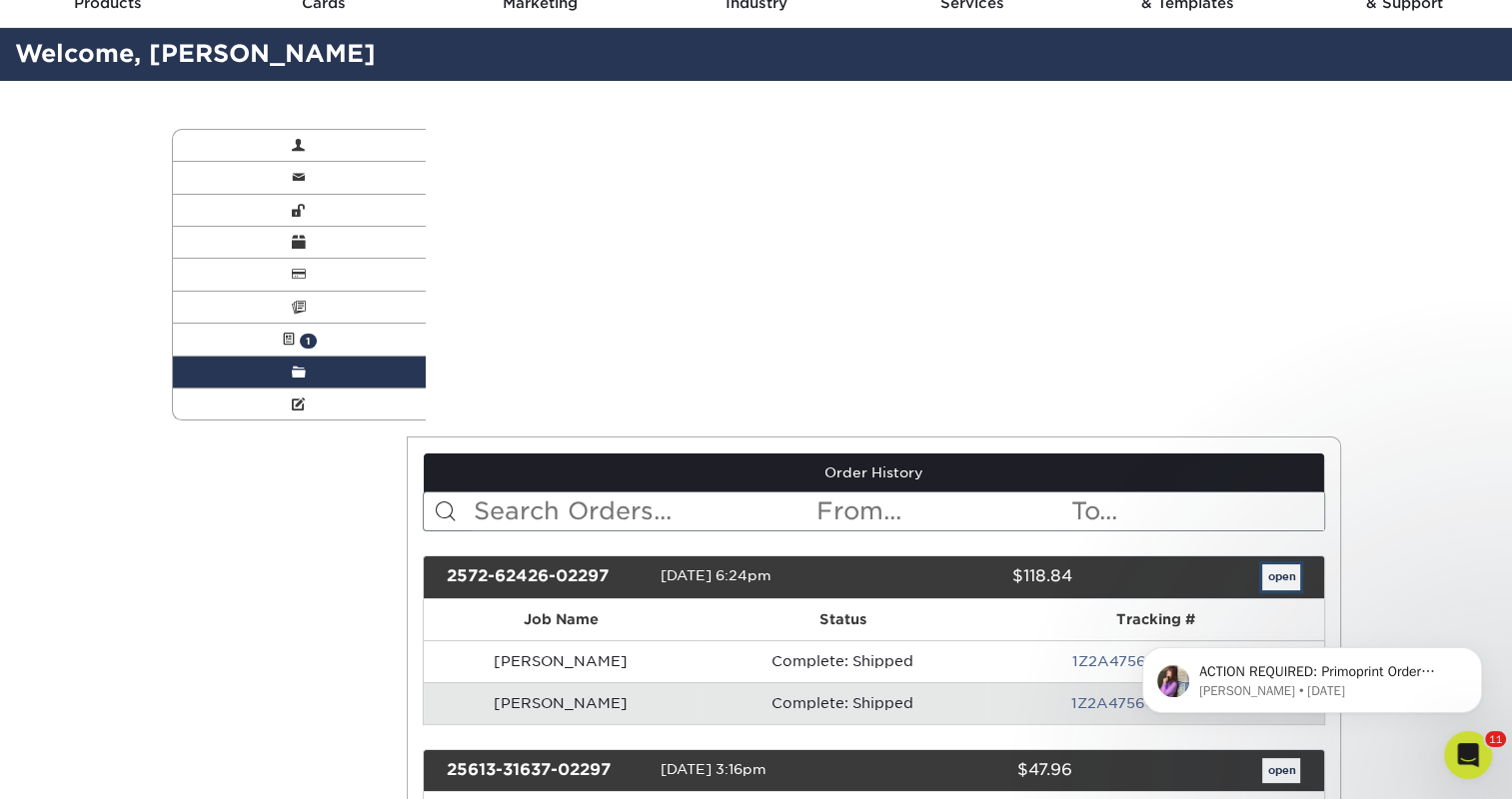 scroll, scrollTop: 0, scrollLeft: 0, axis: both 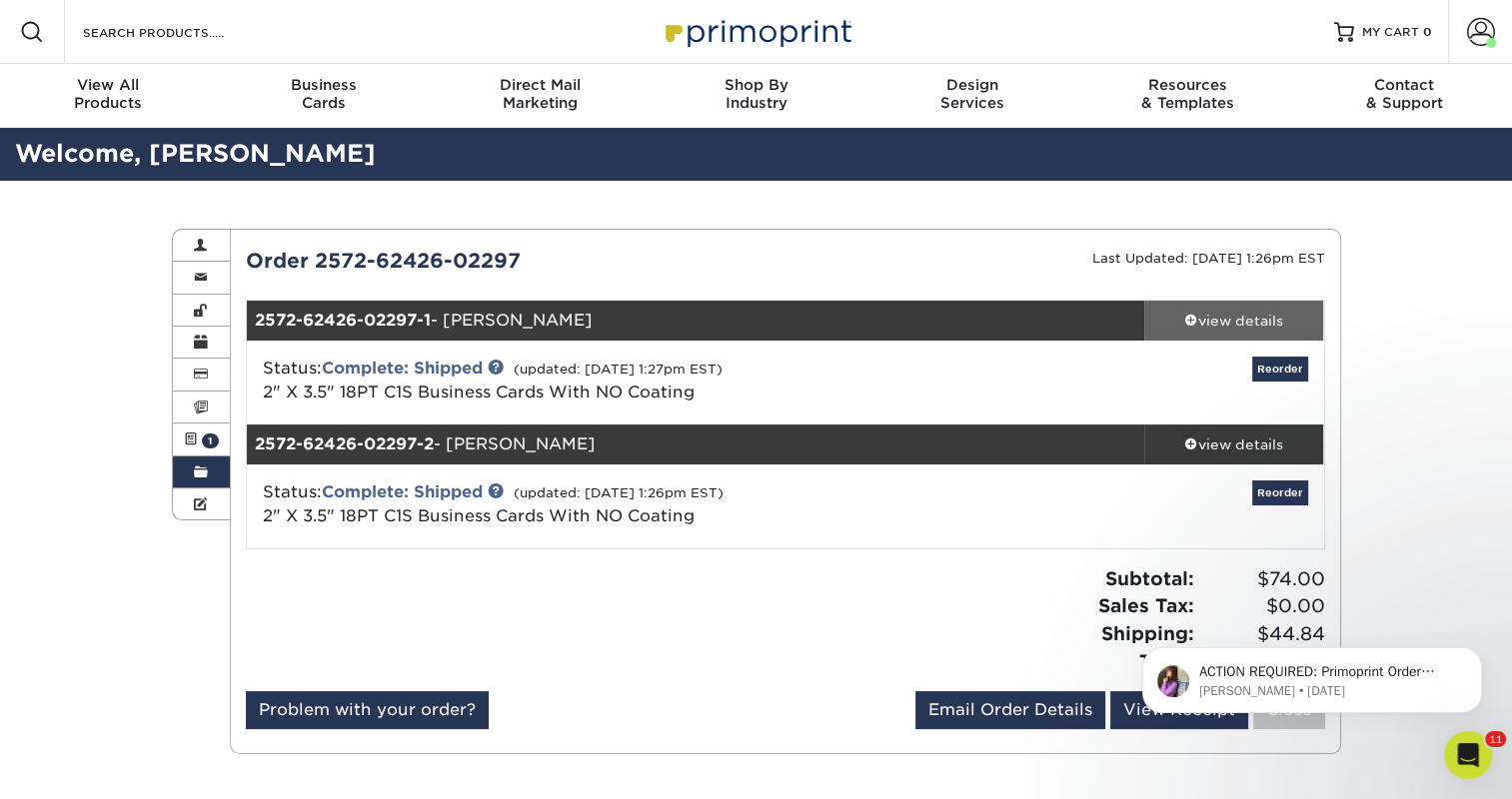 click on "view details" at bounding box center [1234, 321] 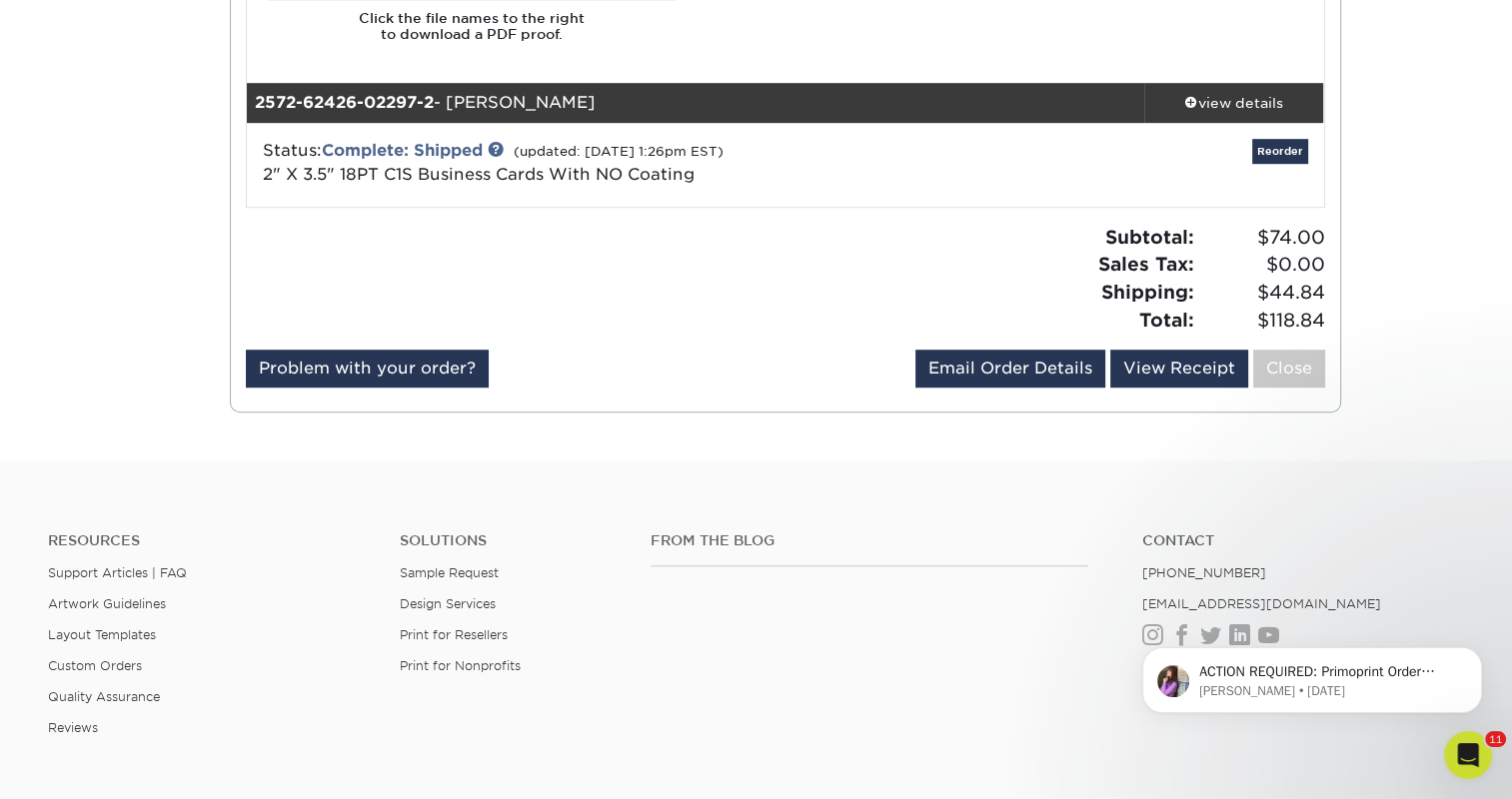 scroll, scrollTop: 899, scrollLeft: 0, axis: vertical 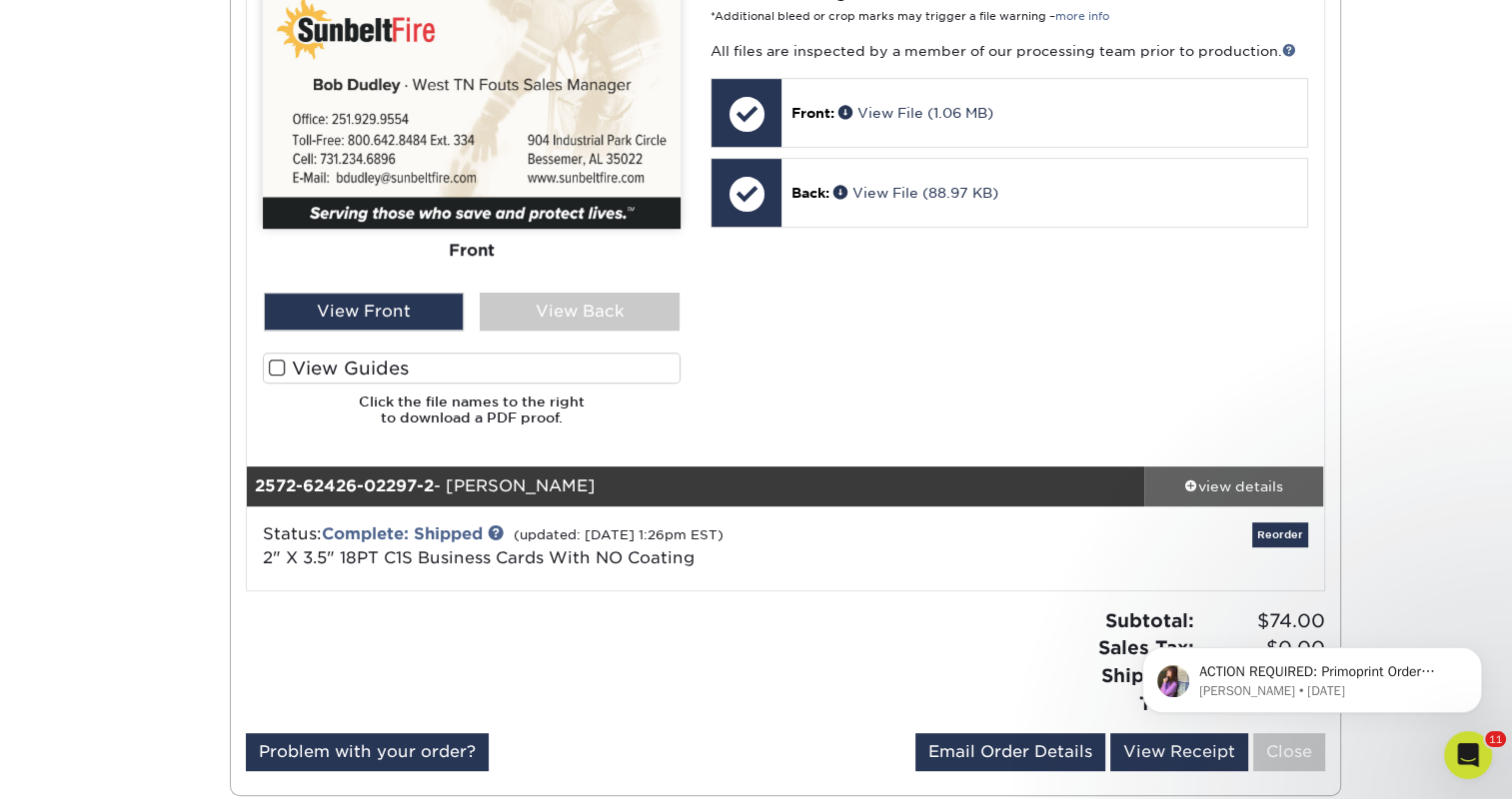 click on "view details" at bounding box center (1234, 485) 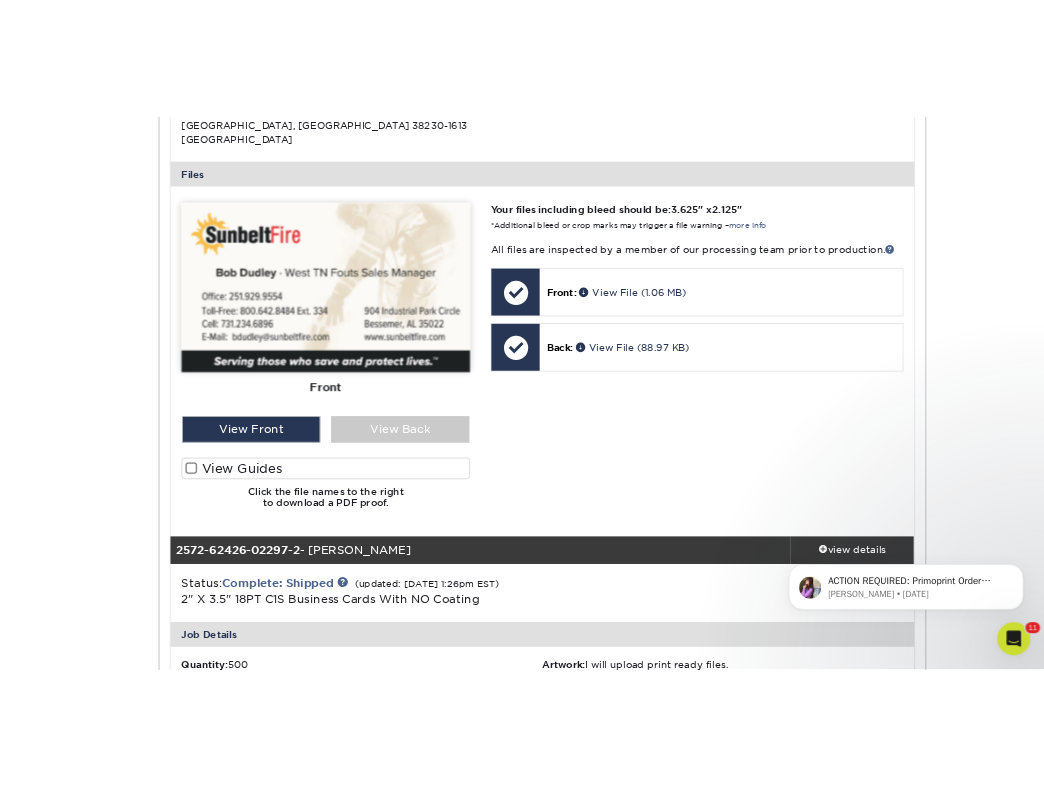 scroll, scrollTop: 728, scrollLeft: 0, axis: vertical 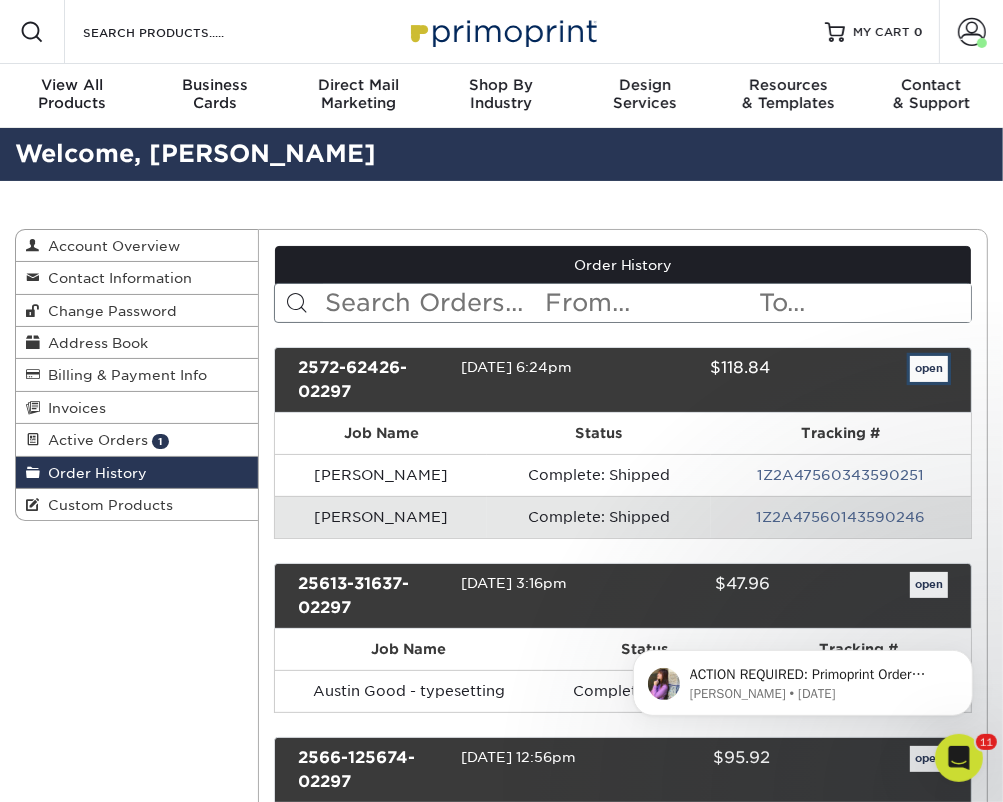 click on "open" at bounding box center [929, 369] 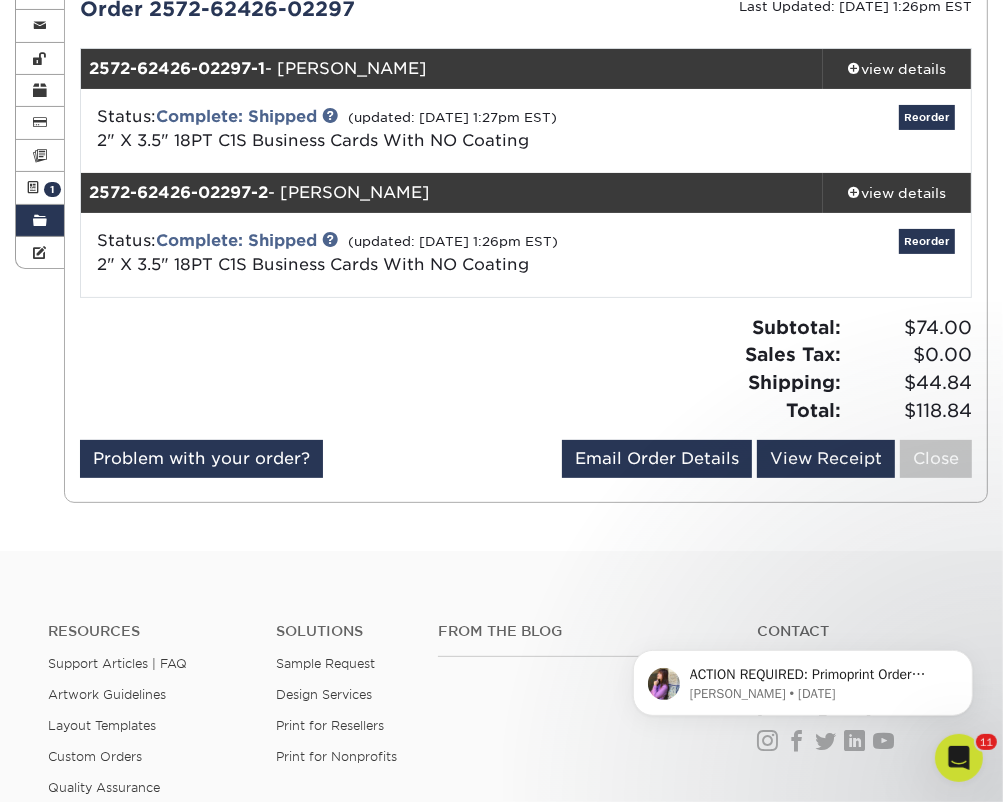 scroll, scrollTop: 0, scrollLeft: 0, axis: both 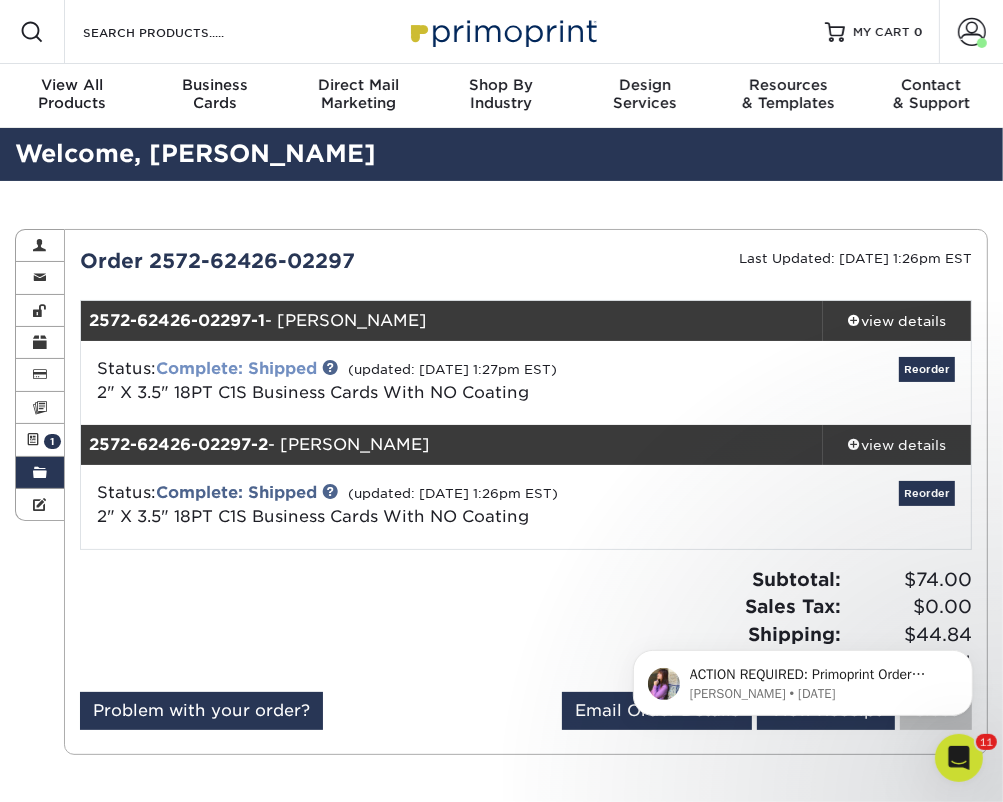 click on "Complete: Shipped" at bounding box center [236, 368] 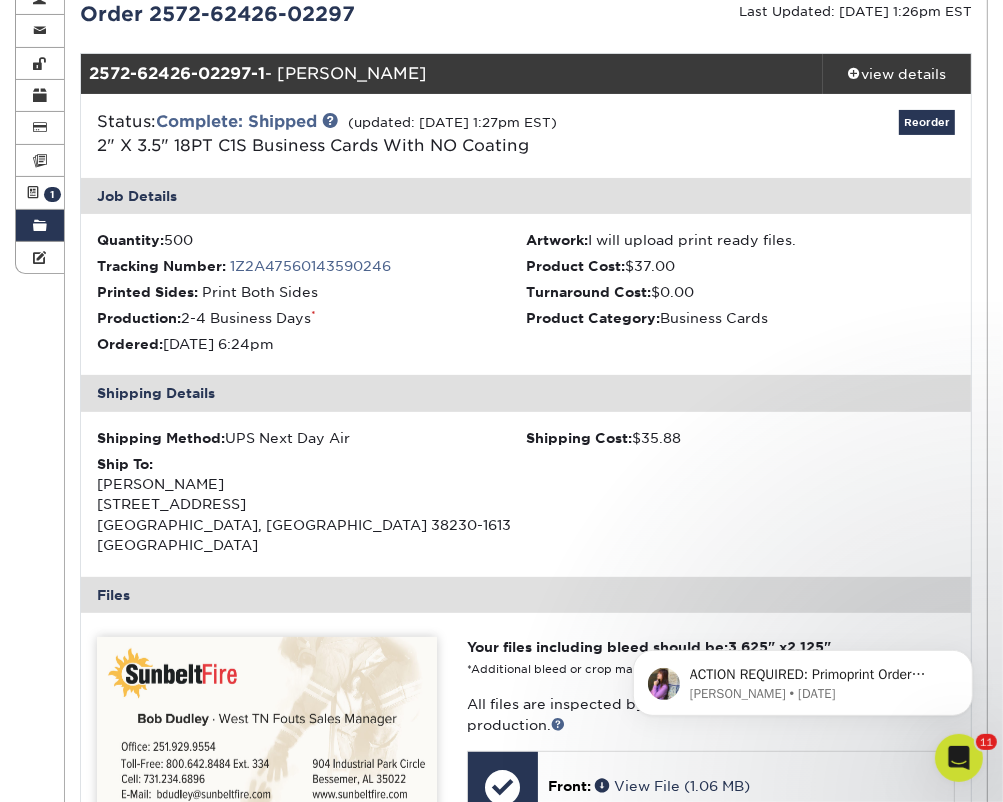 scroll, scrollTop: 600, scrollLeft: 0, axis: vertical 